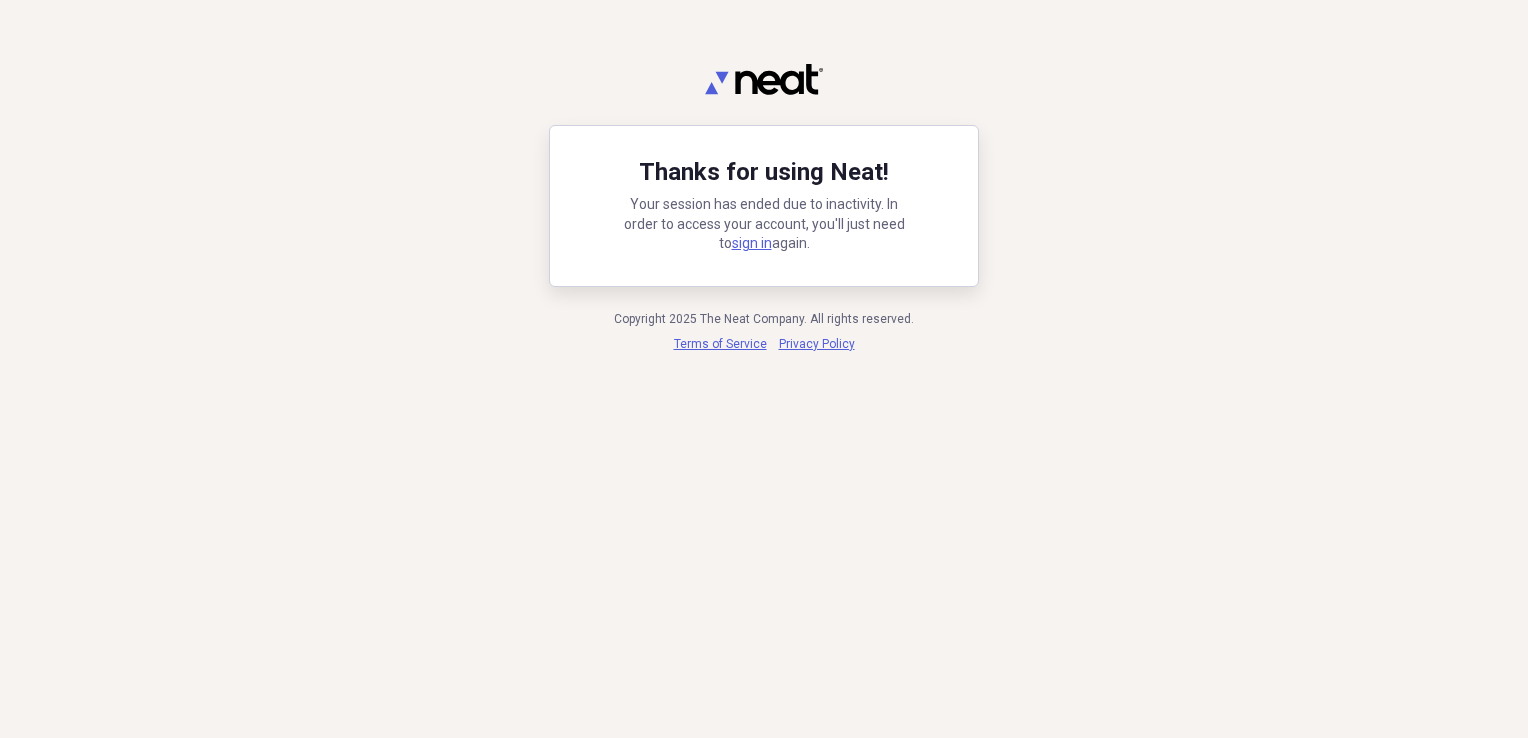 scroll, scrollTop: 0, scrollLeft: 0, axis: both 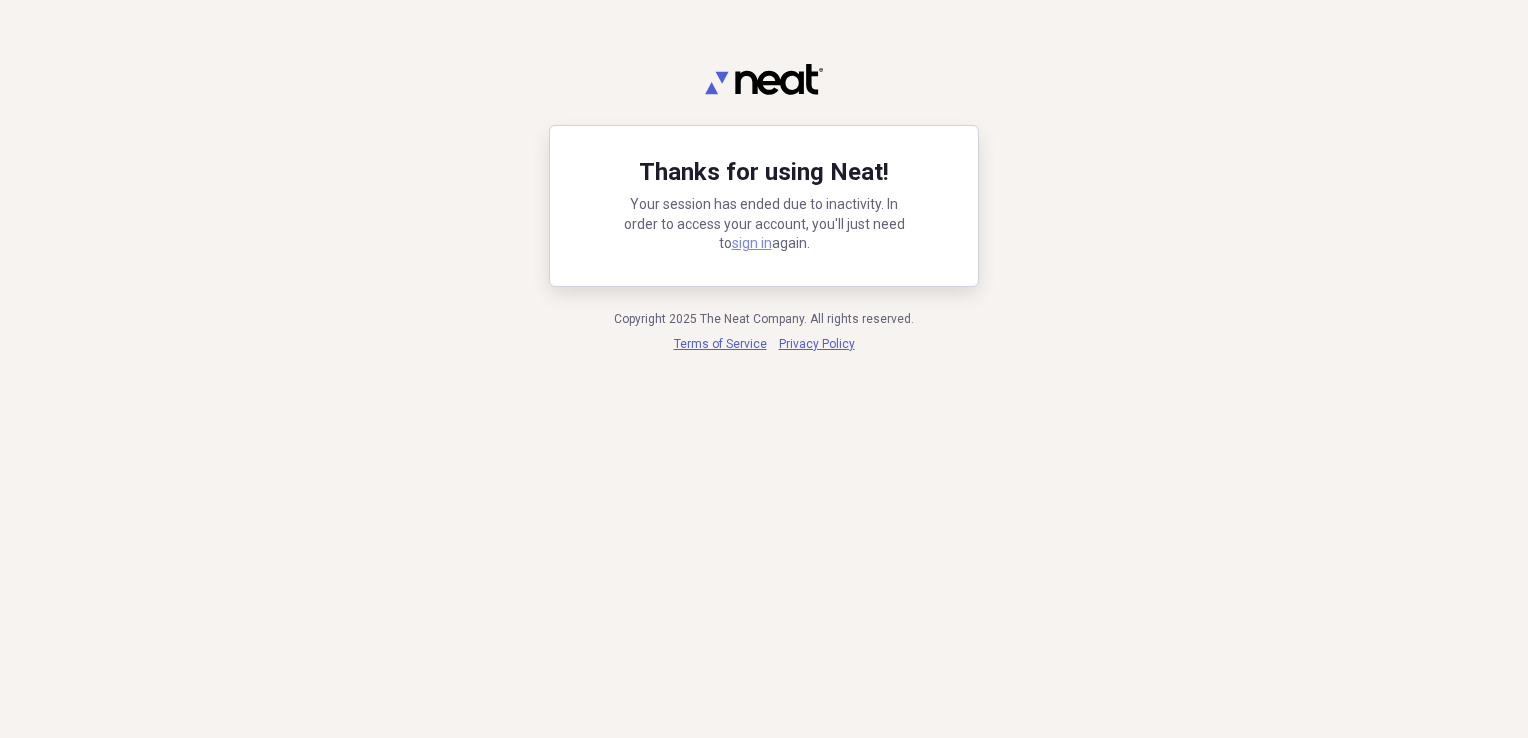 click on "sign in" at bounding box center [752, 243] 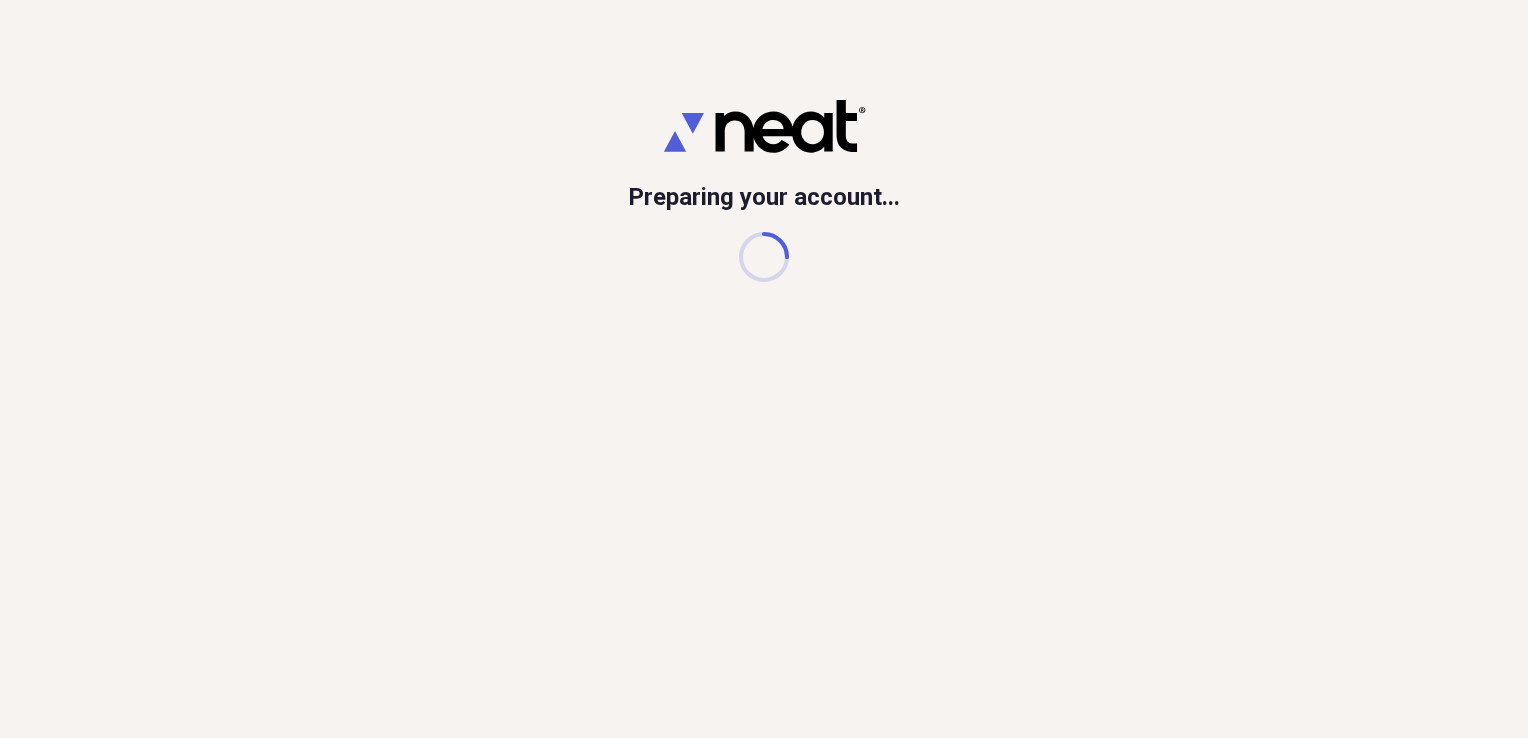 scroll, scrollTop: 0, scrollLeft: 0, axis: both 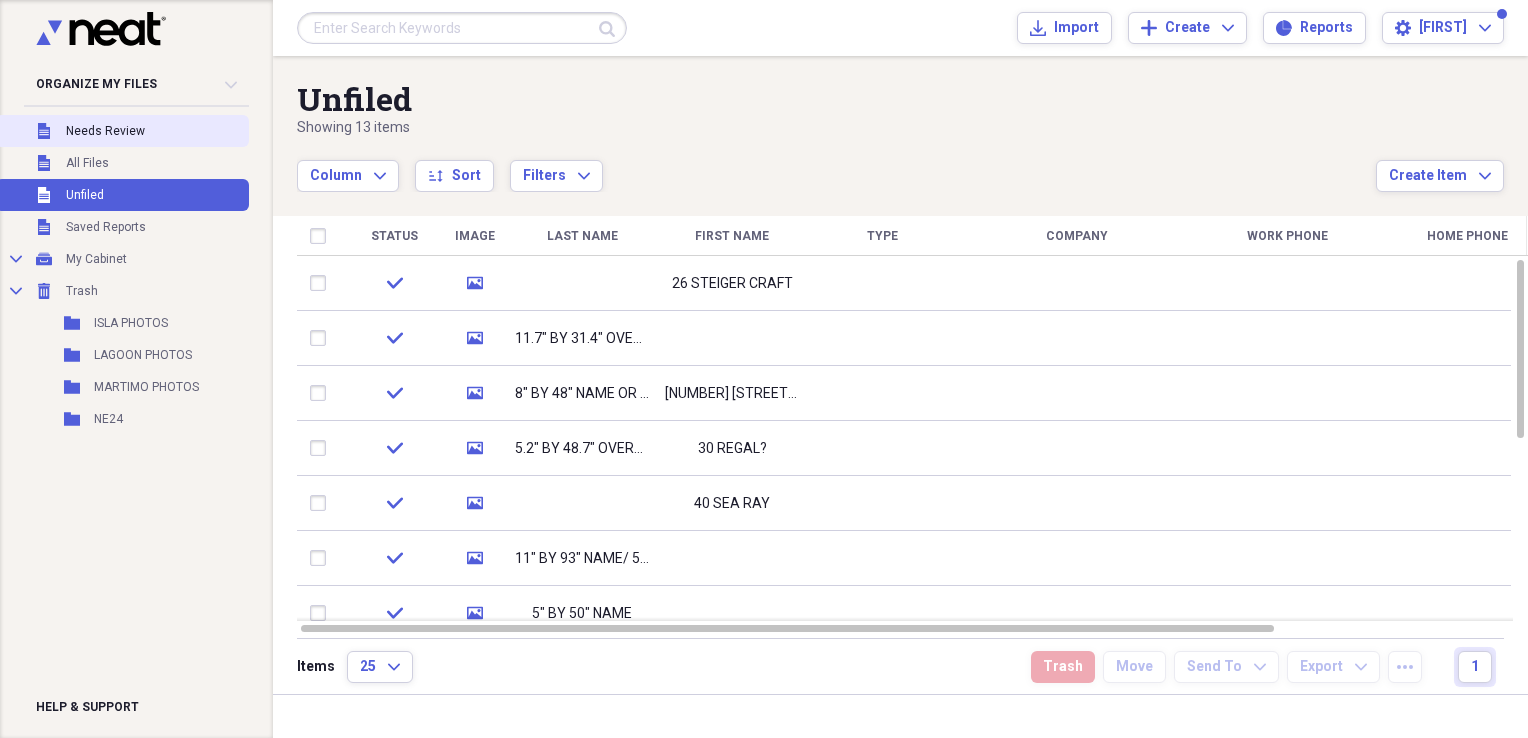 click on "Needs Review" at bounding box center [105, 131] 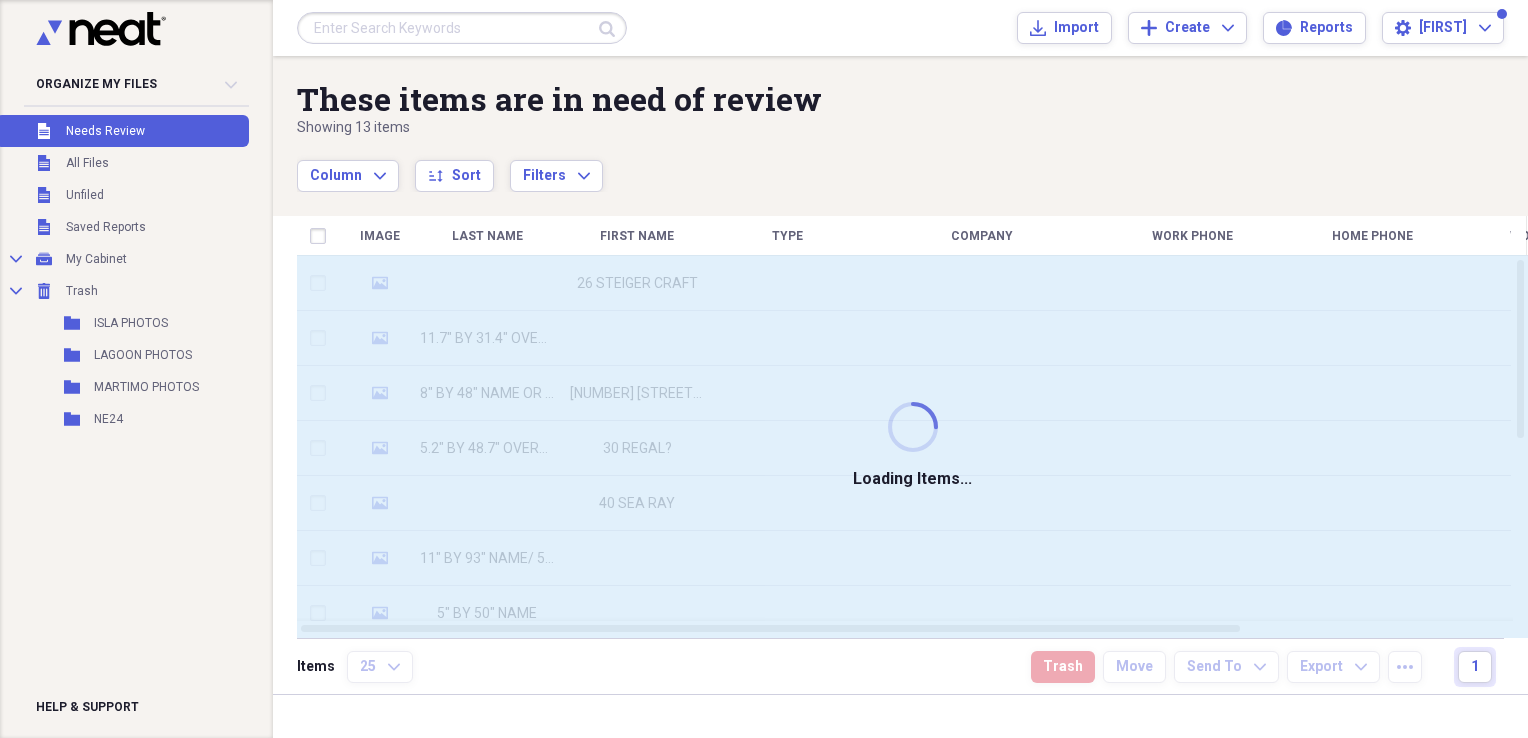 click at bounding box center (462, 28) 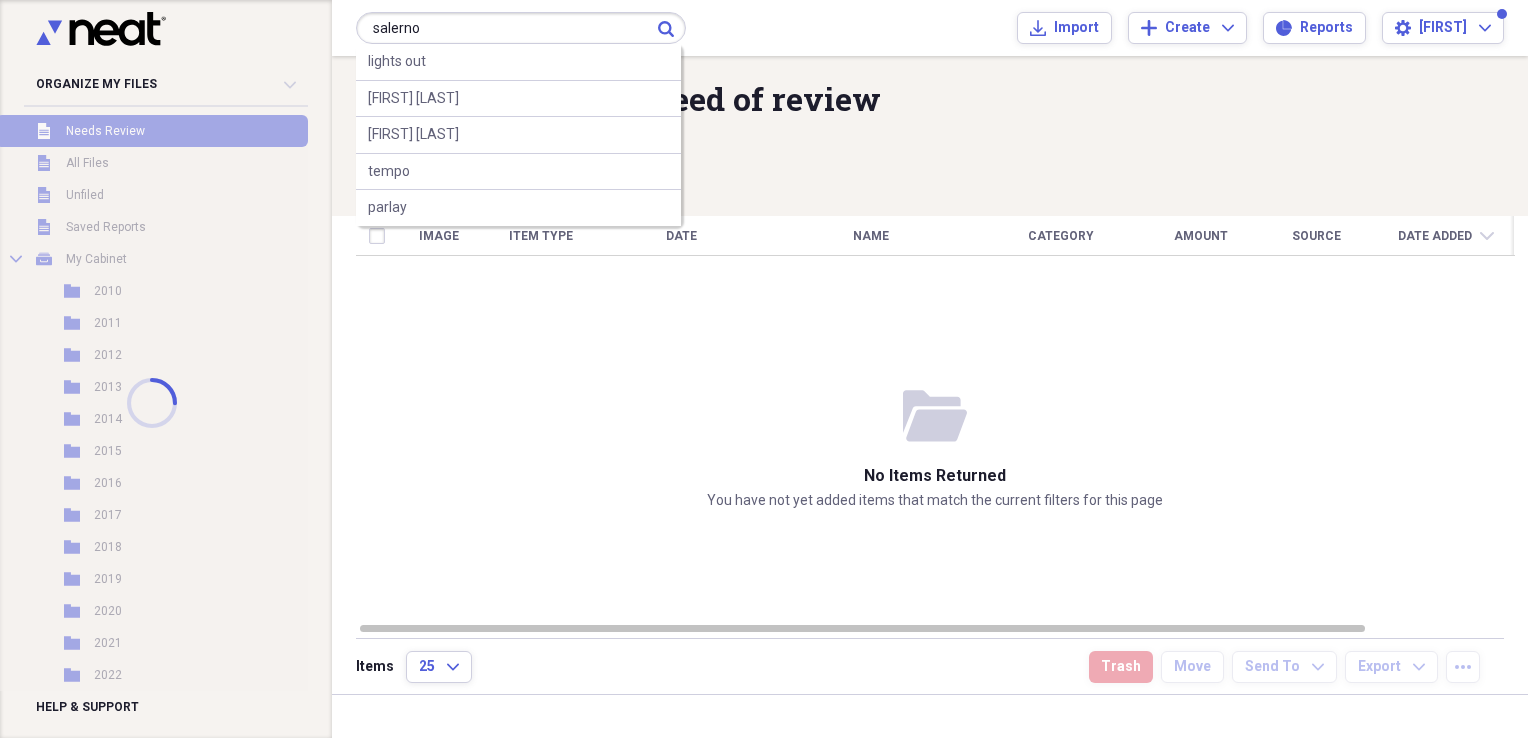 type on "salerno" 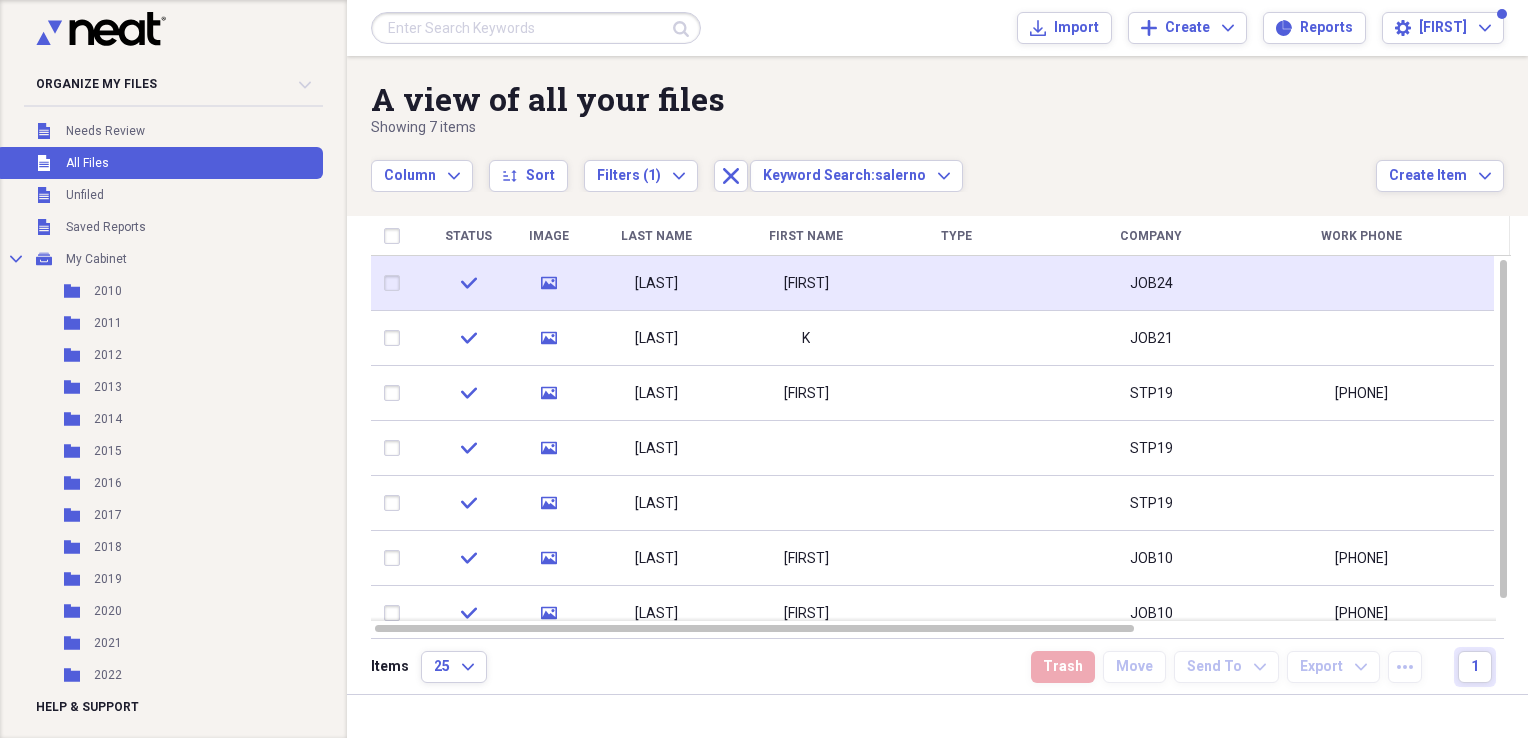 click at bounding box center [956, 283] 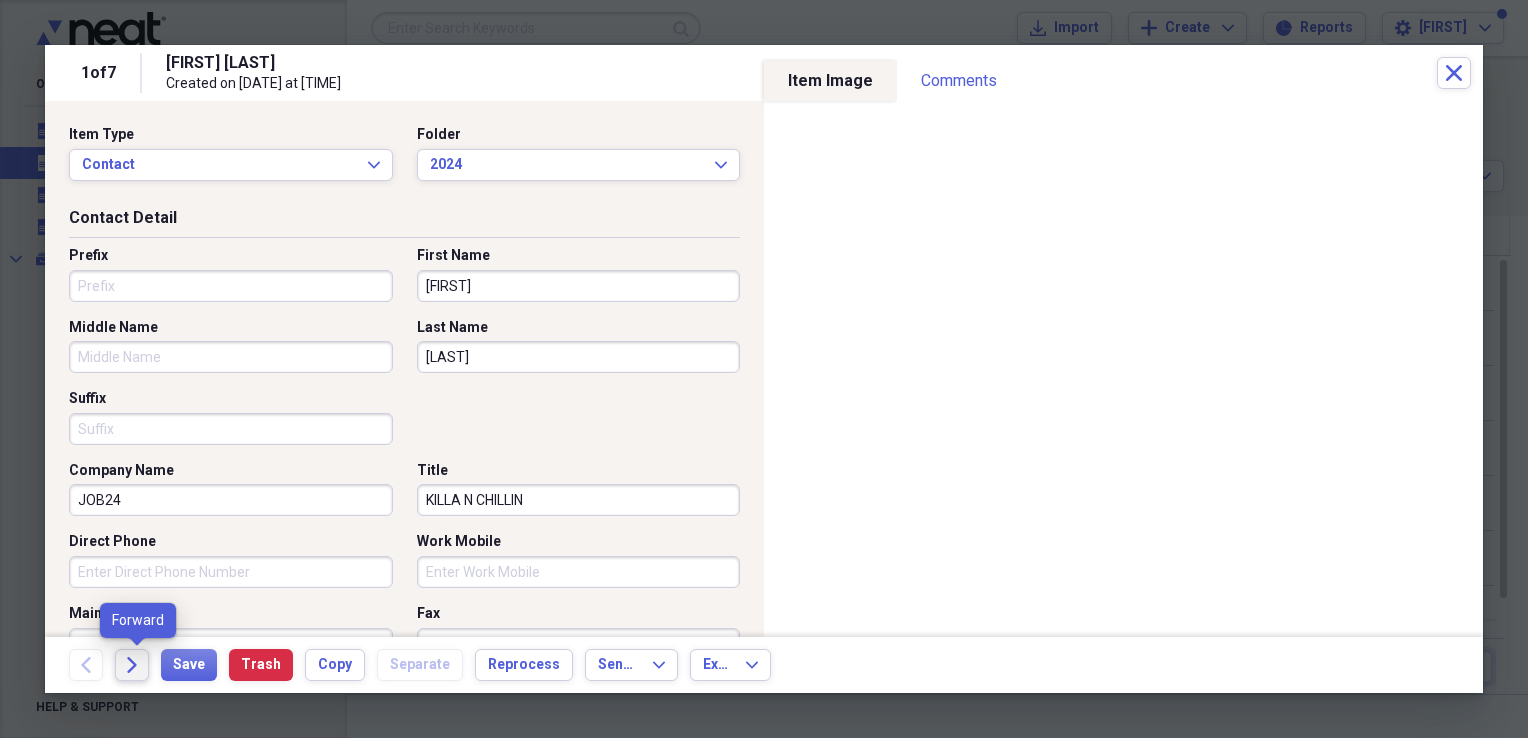 click on "Forward" at bounding box center (132, 665) 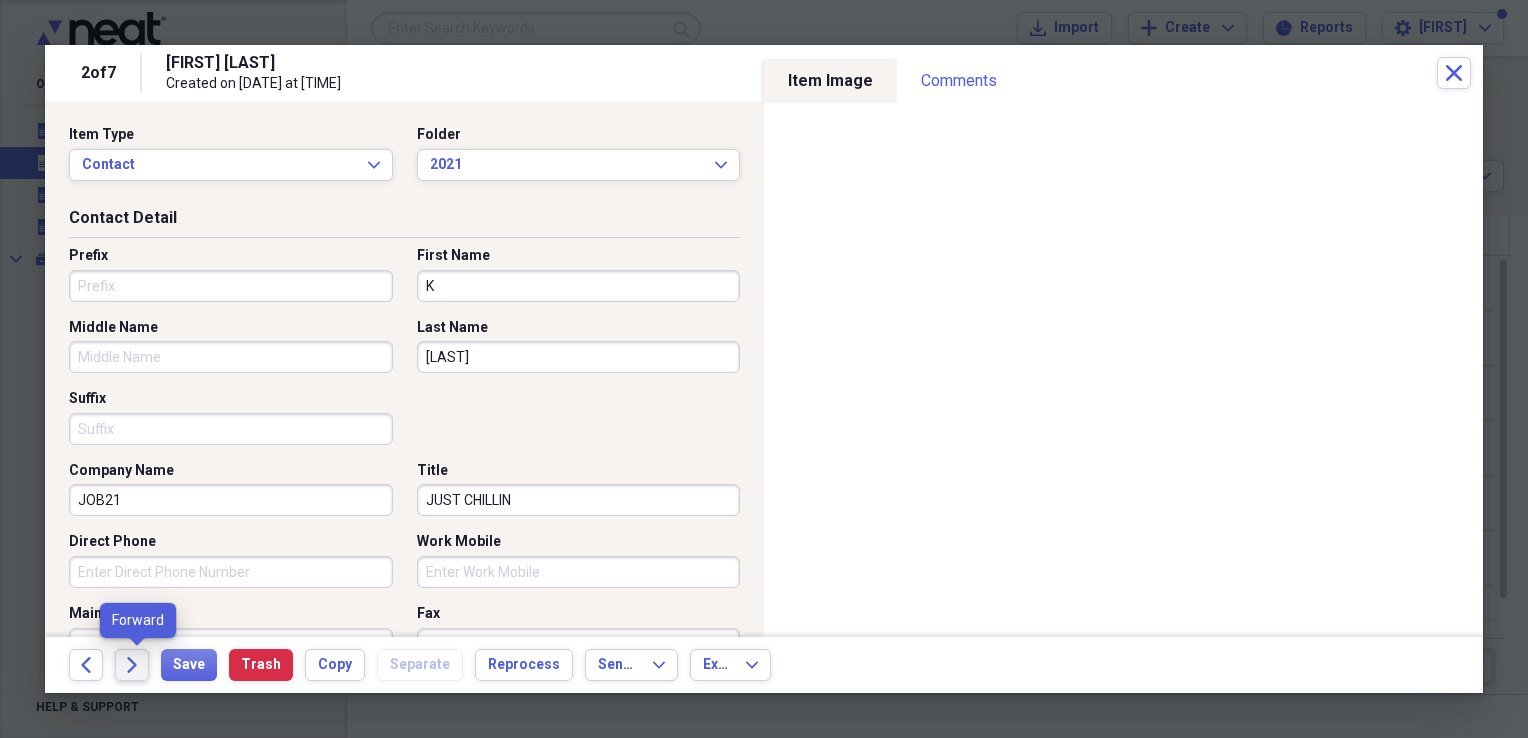 click on "Forward" at bounding box center (132, 665) 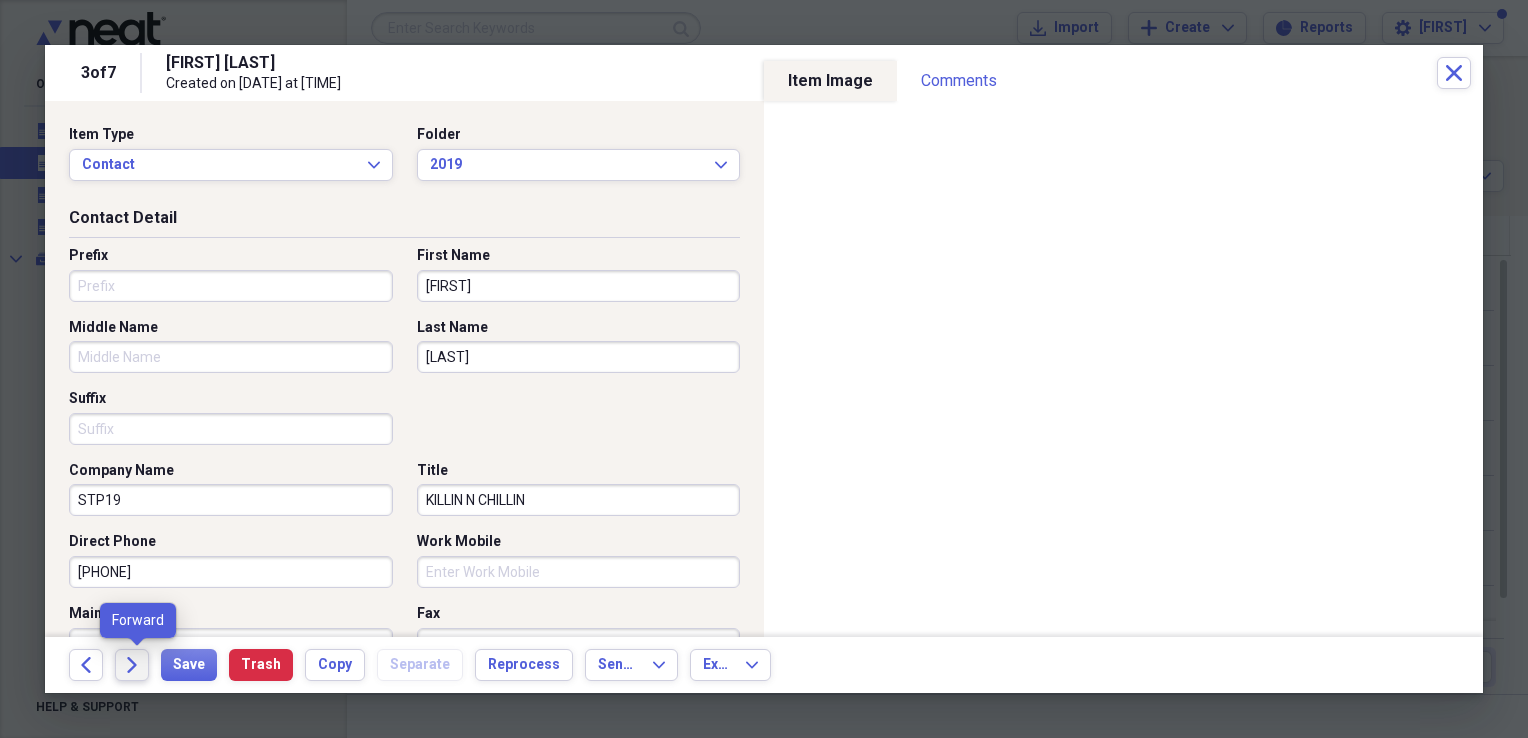 click on "Forward" at bounding box center [132, 665] 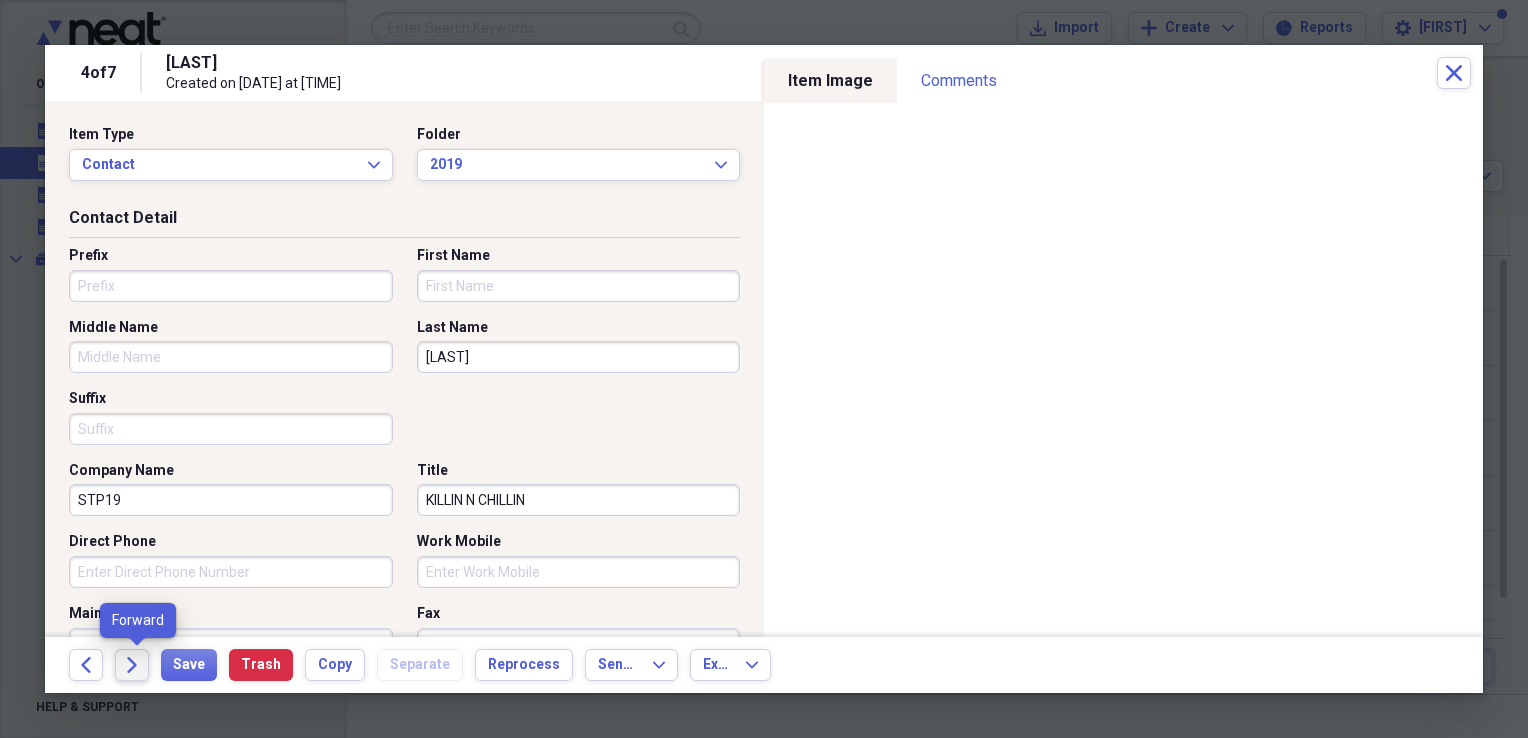 click on "Forward" at bounding box center [132, 665] 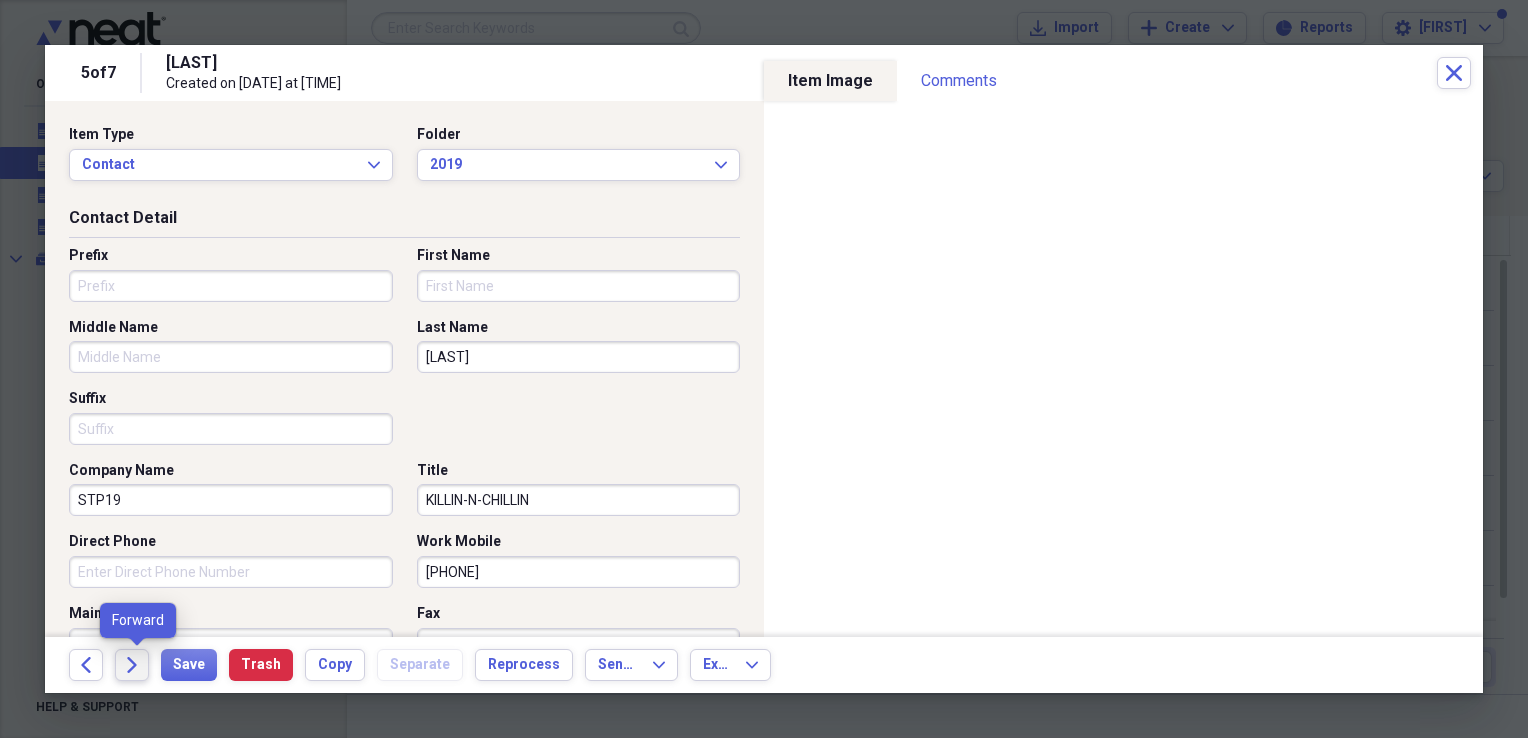click on "Forward" at bounding box center (132, 665) 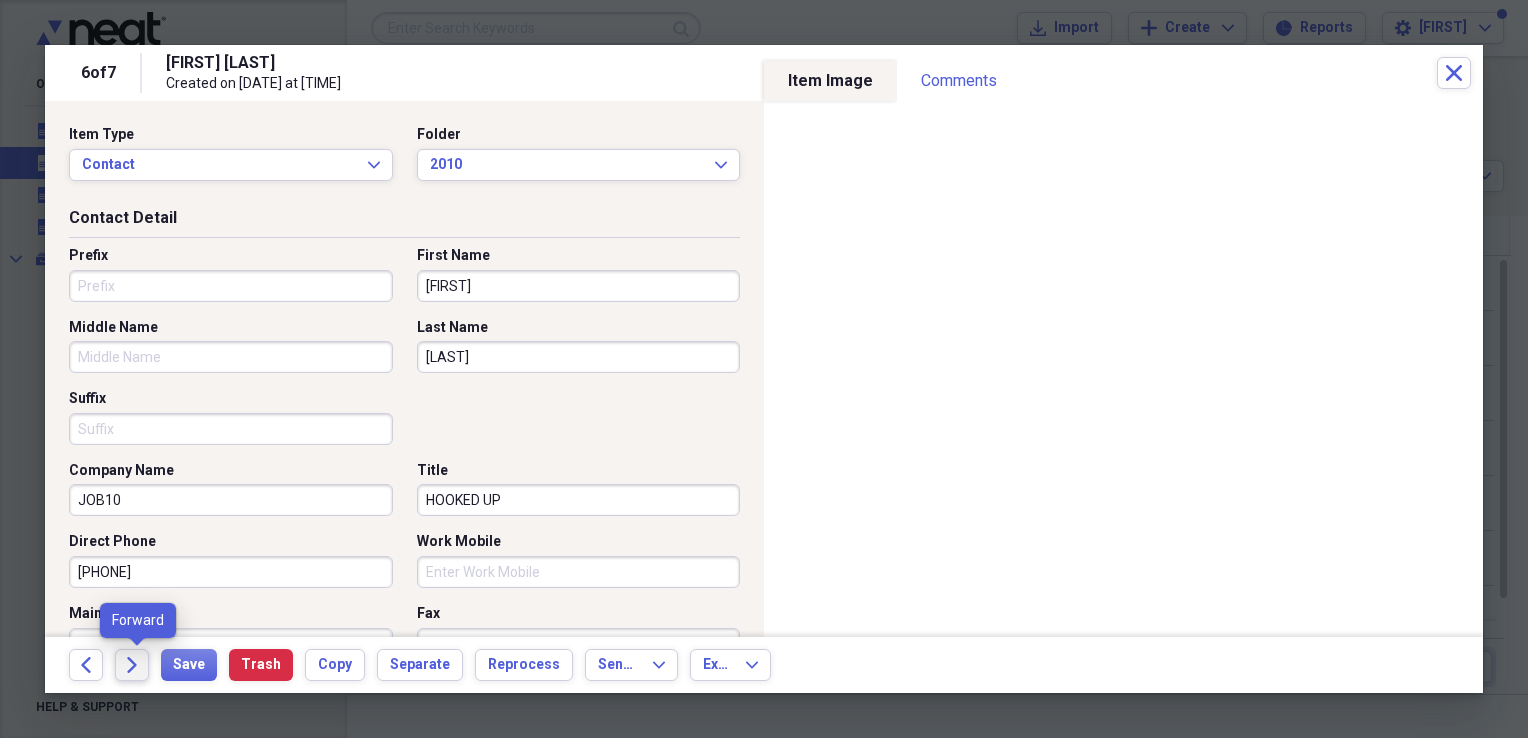 click on "Forward" at bounding box center (132, 665) 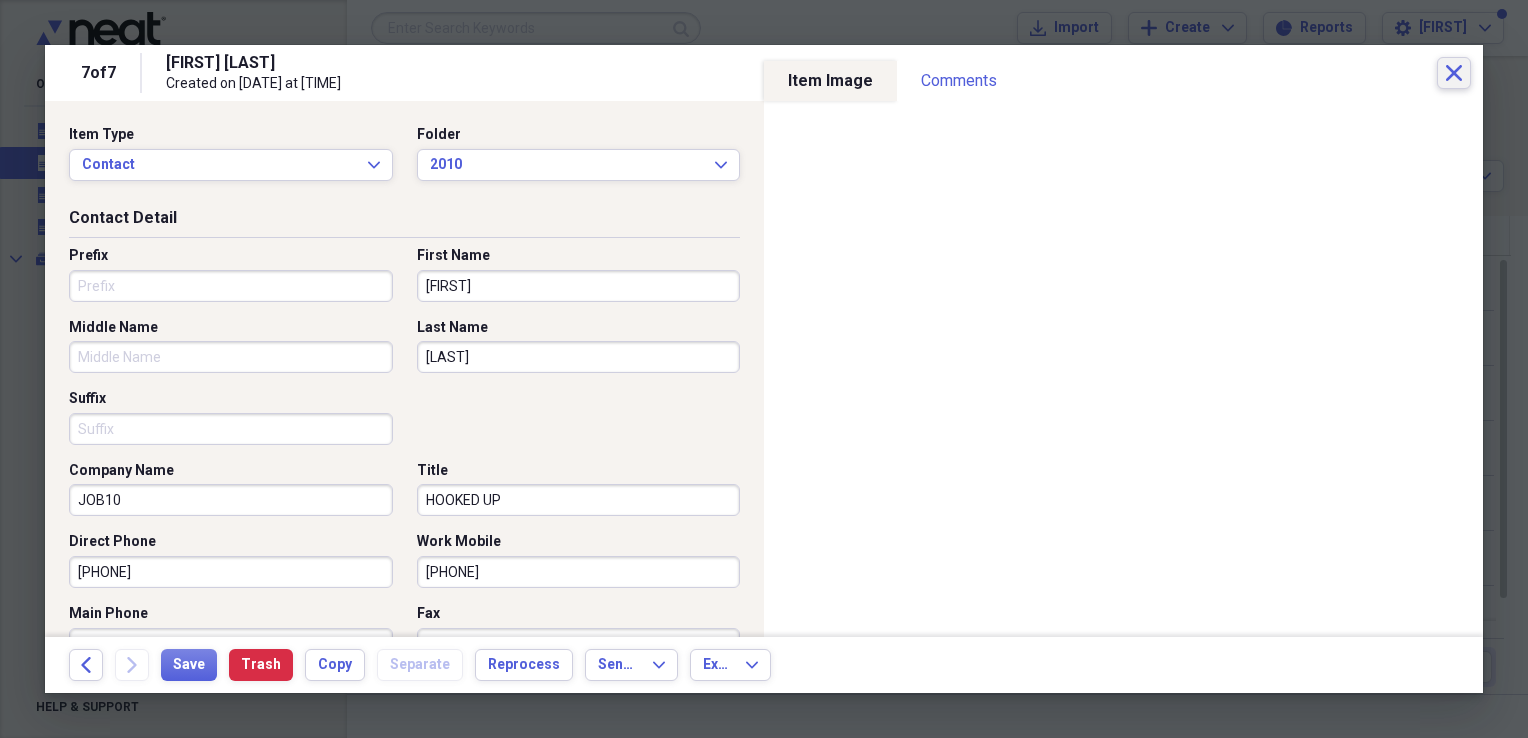 click on "Close" 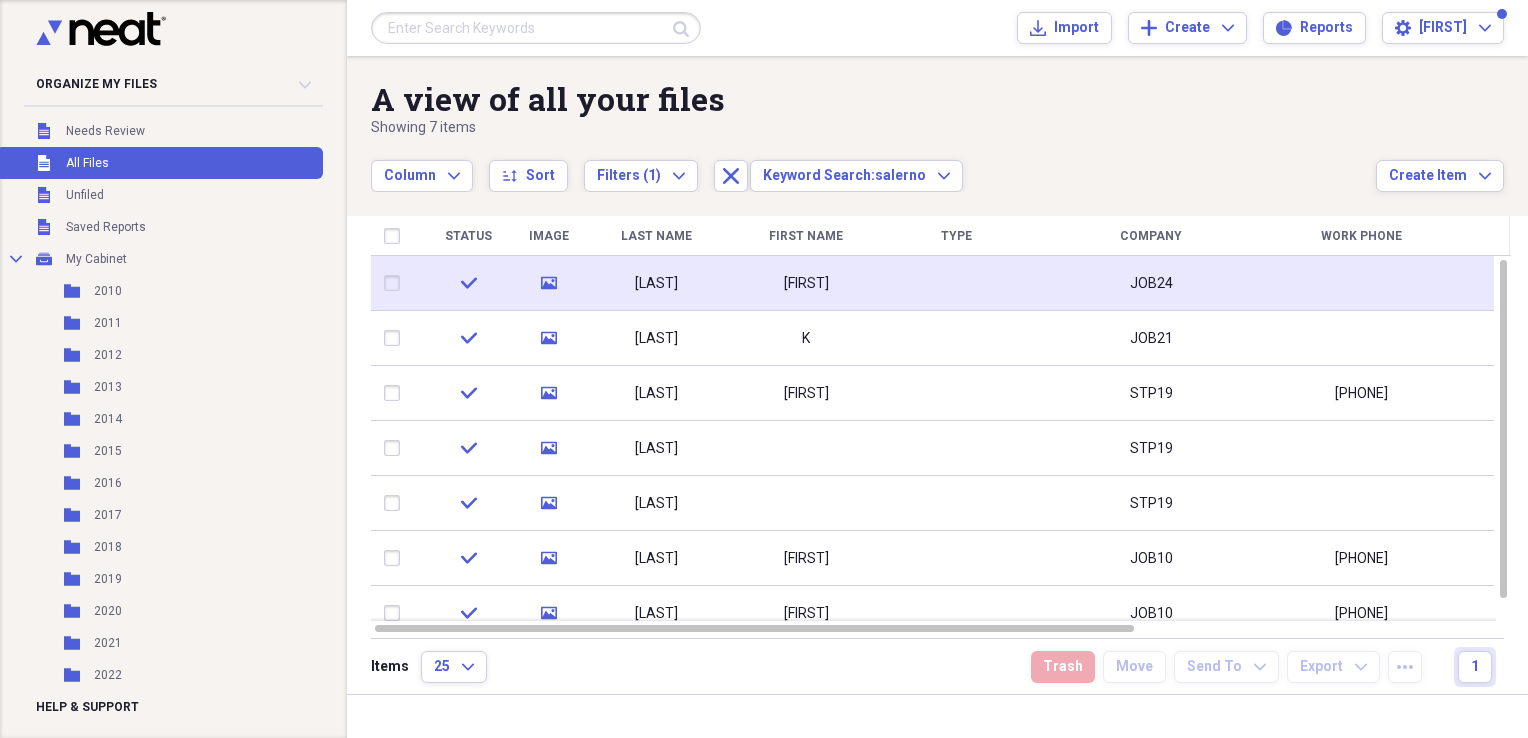 click on "[FIRST]" at bounding box center [806, 283] 